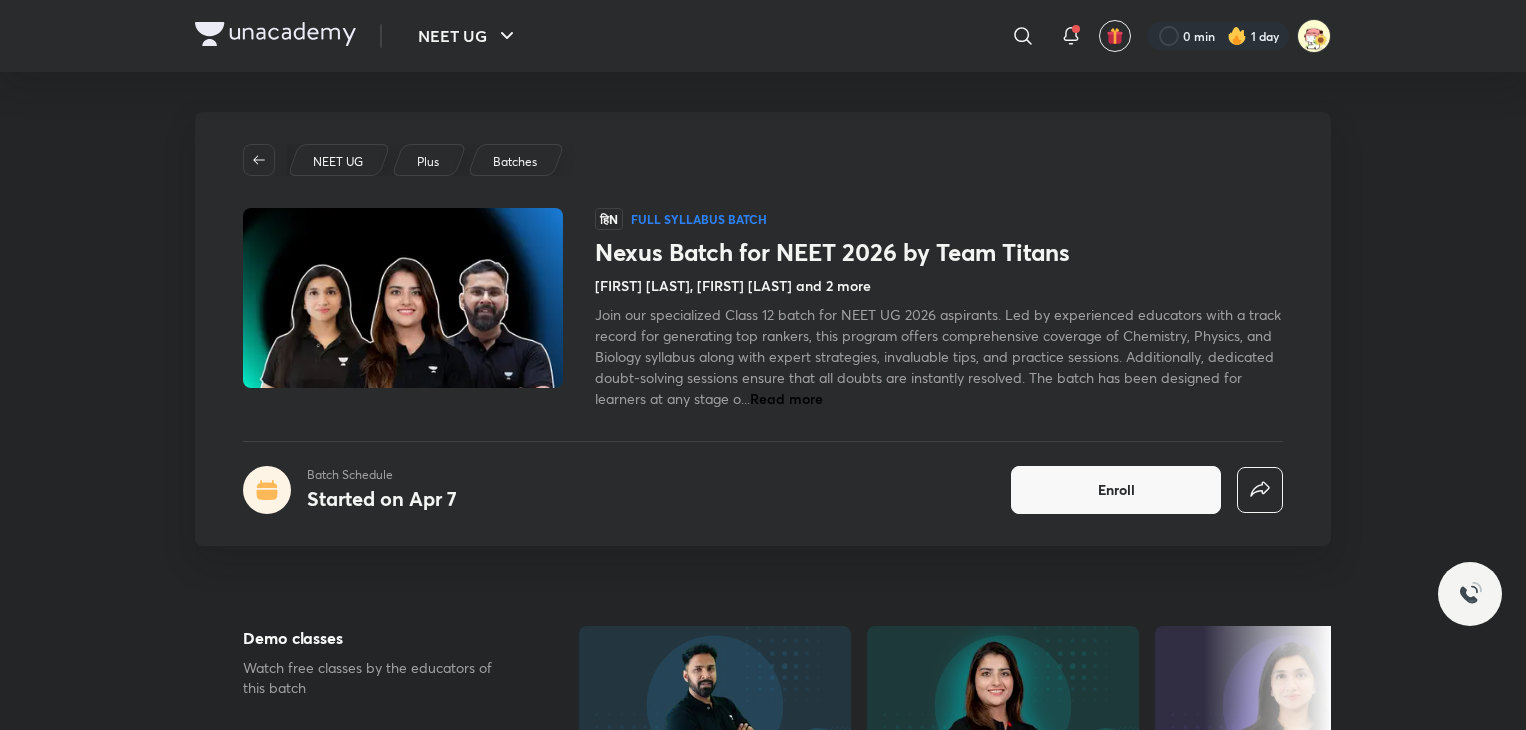scroll, scrollTop: 0, scrollLeft: 0, axis: both 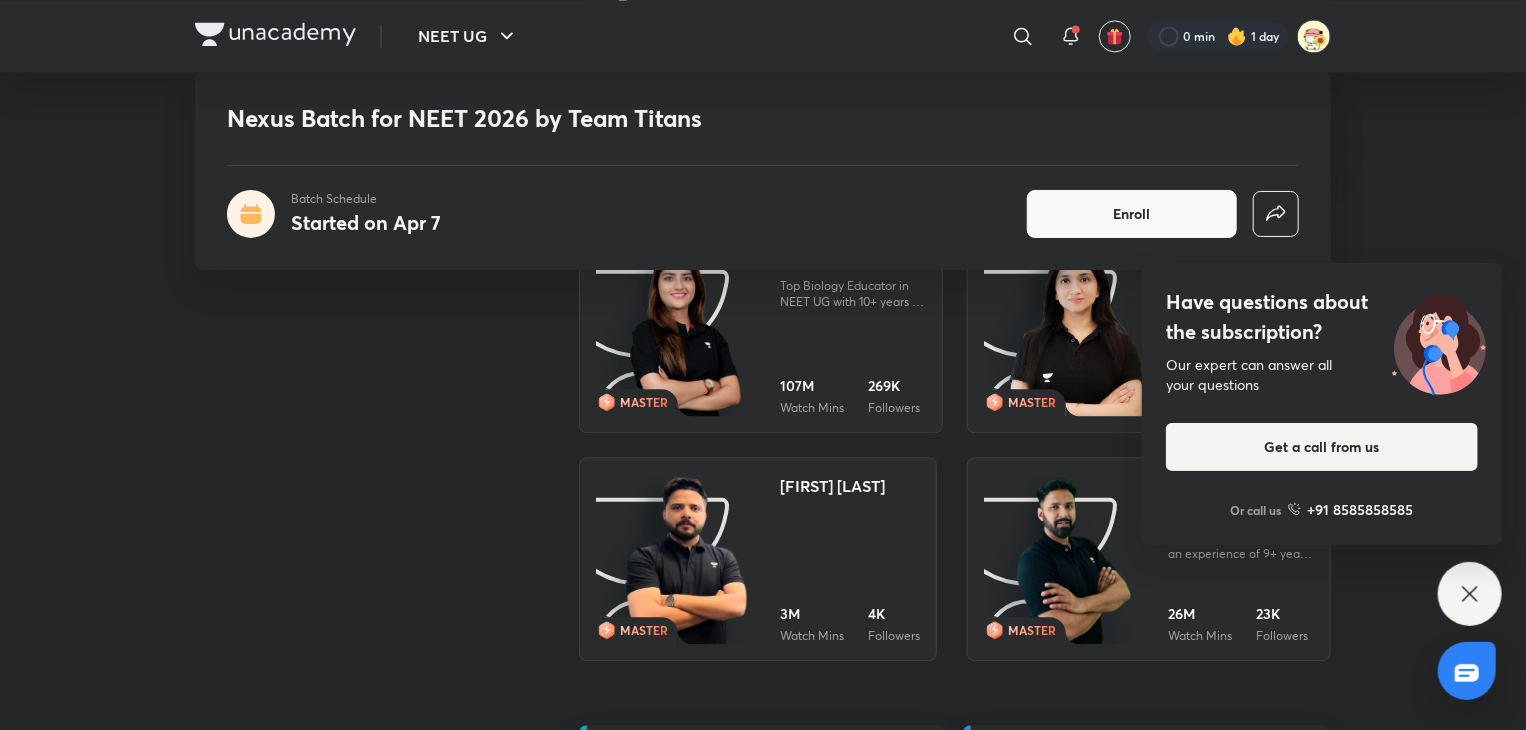 click at bounding box center [686, 332] 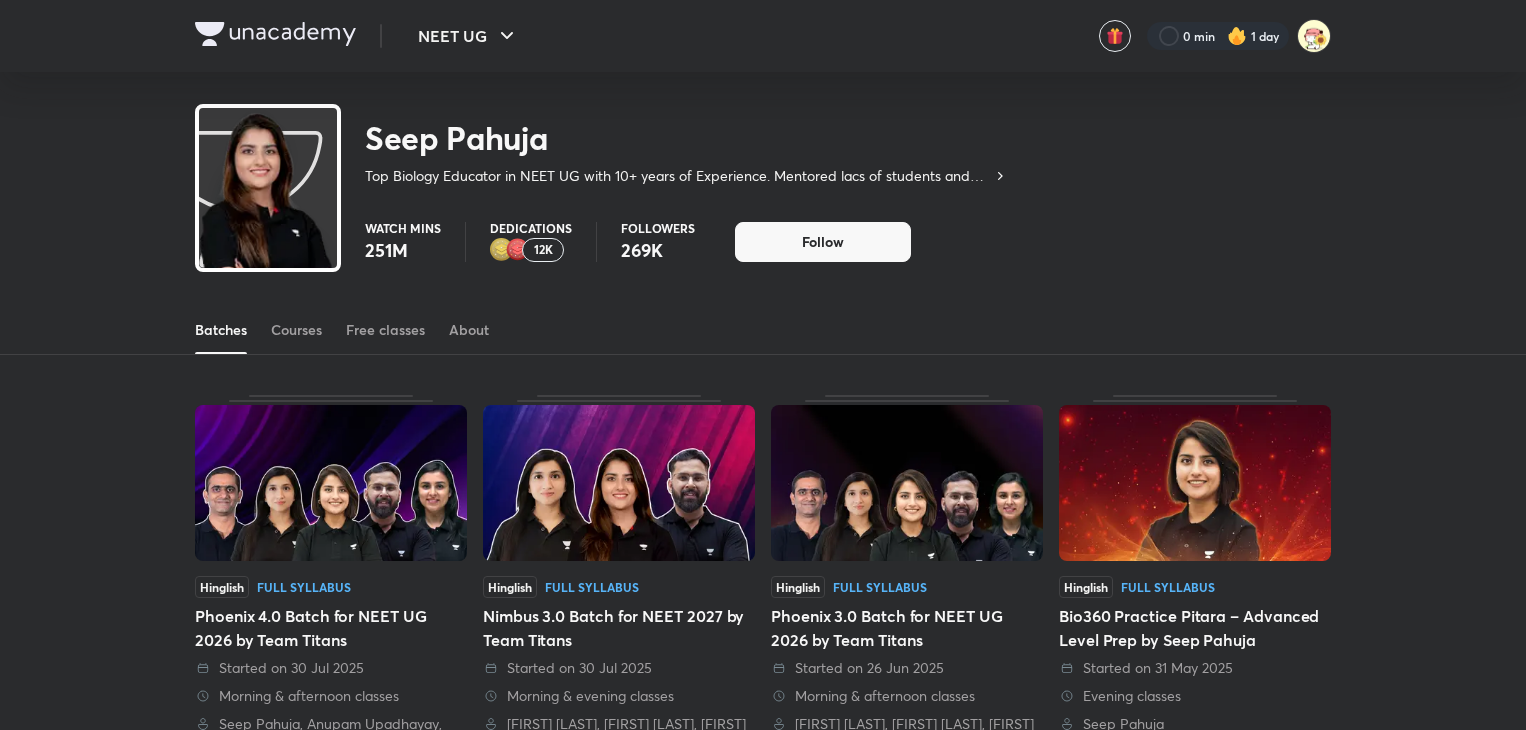 scroll, scrollTop: 0, scrollLeft: 0, axis: both 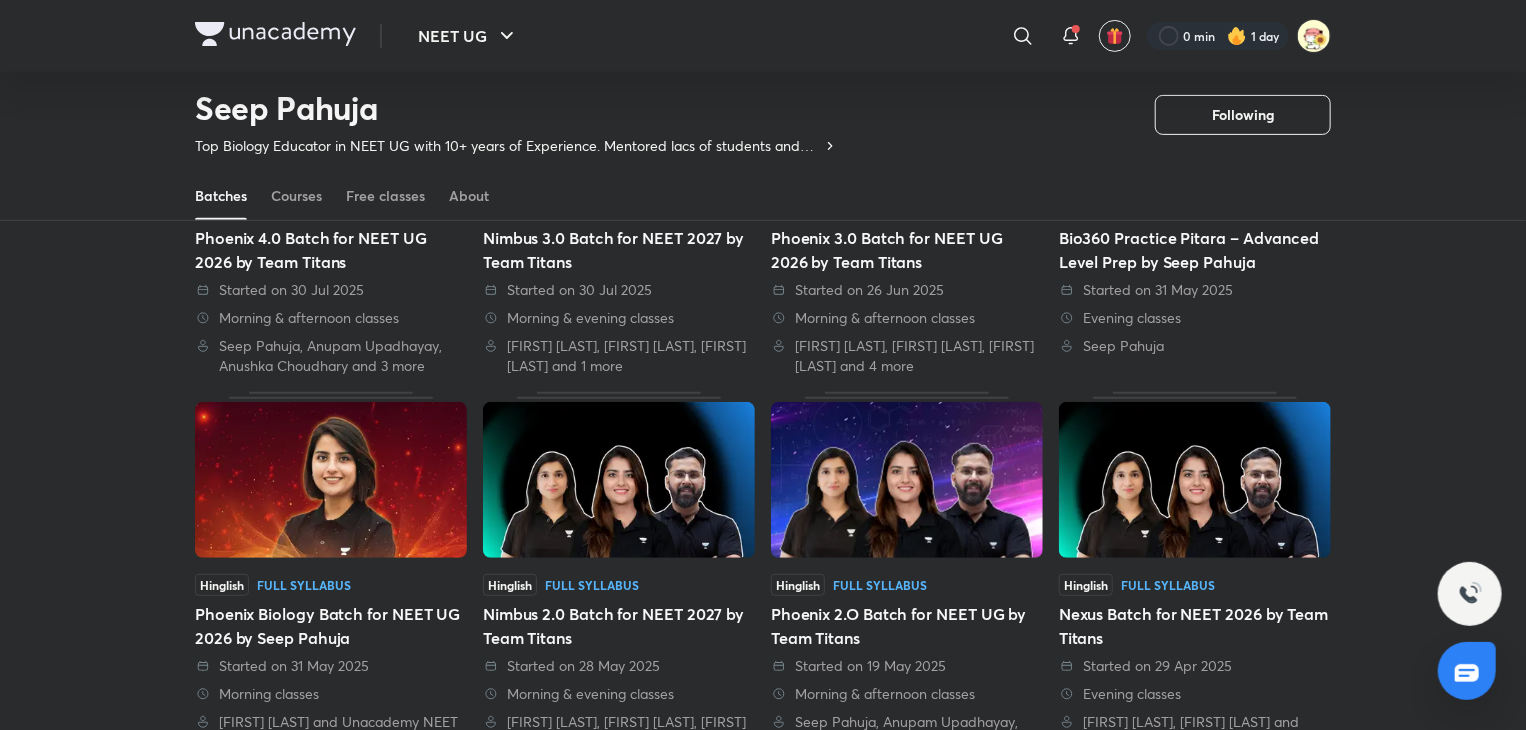 click on "Hinglish Full Syllabus Phoenix Biology Batch for NEET UG 2026 by [FIRST] [LAST] Started on [DATE] Morning classes [FIRST] [LAST] and Unacademy NEET UG - Pro, NEET UG" at bounding box center (331, 571) 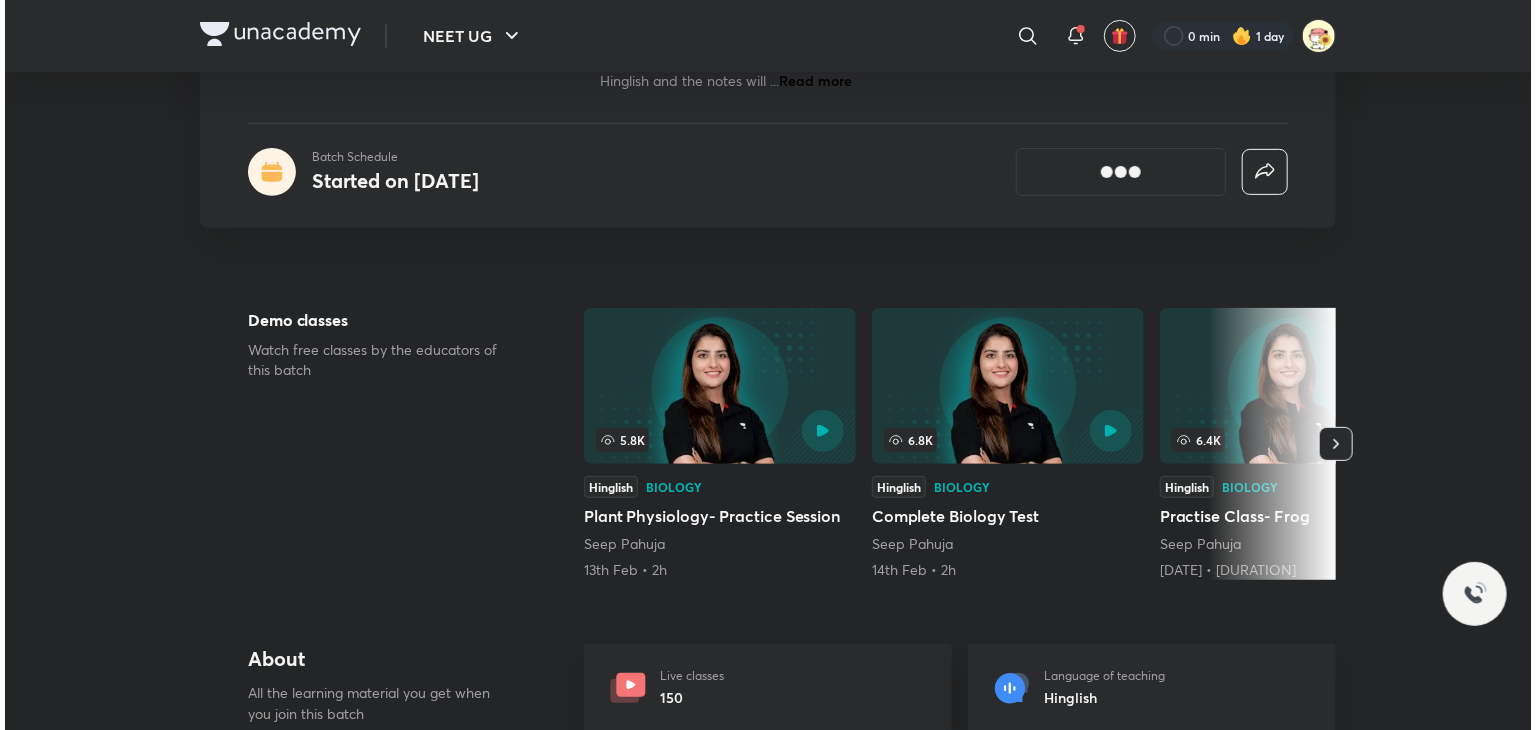 scroll, scrollTop: 0, scrollLeft: 0, axis: both 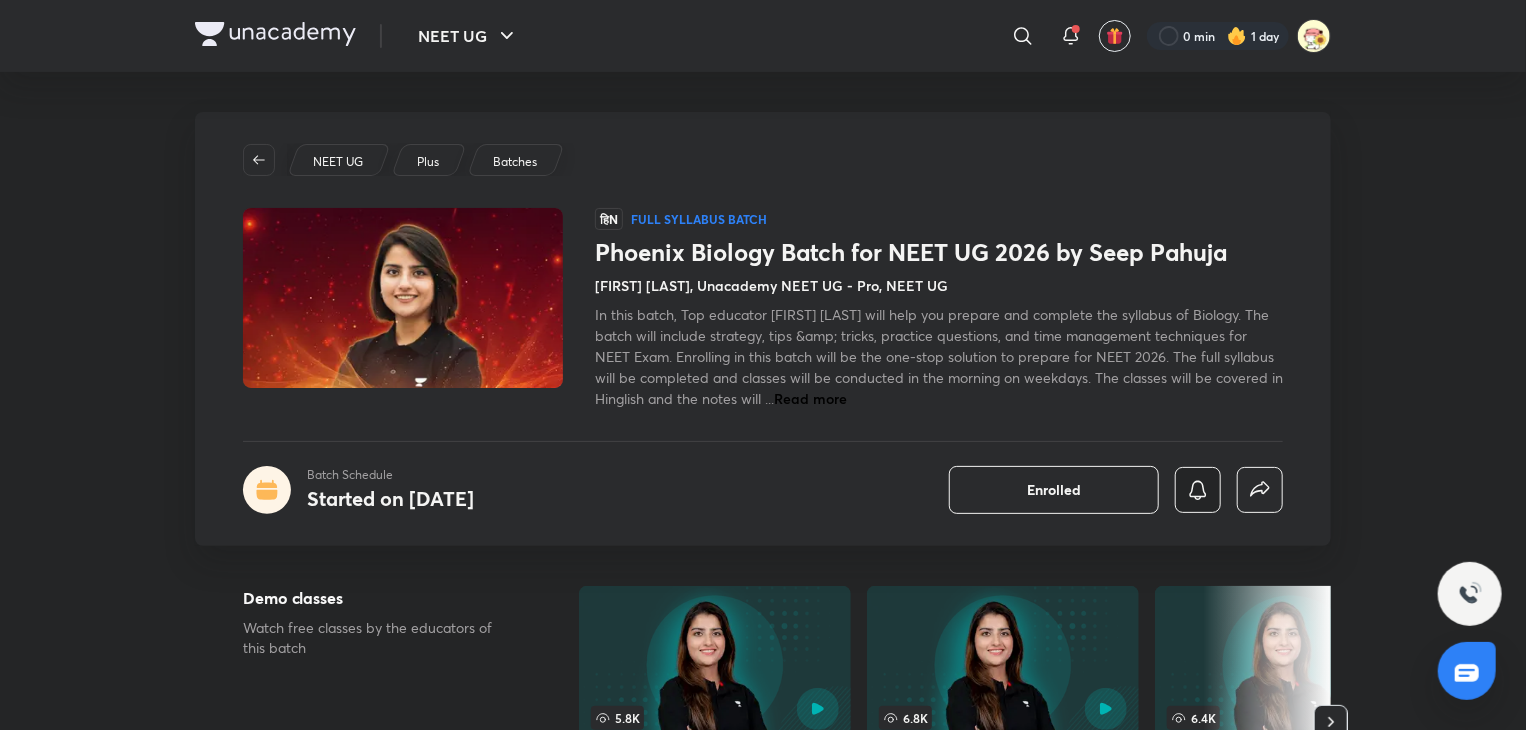 click 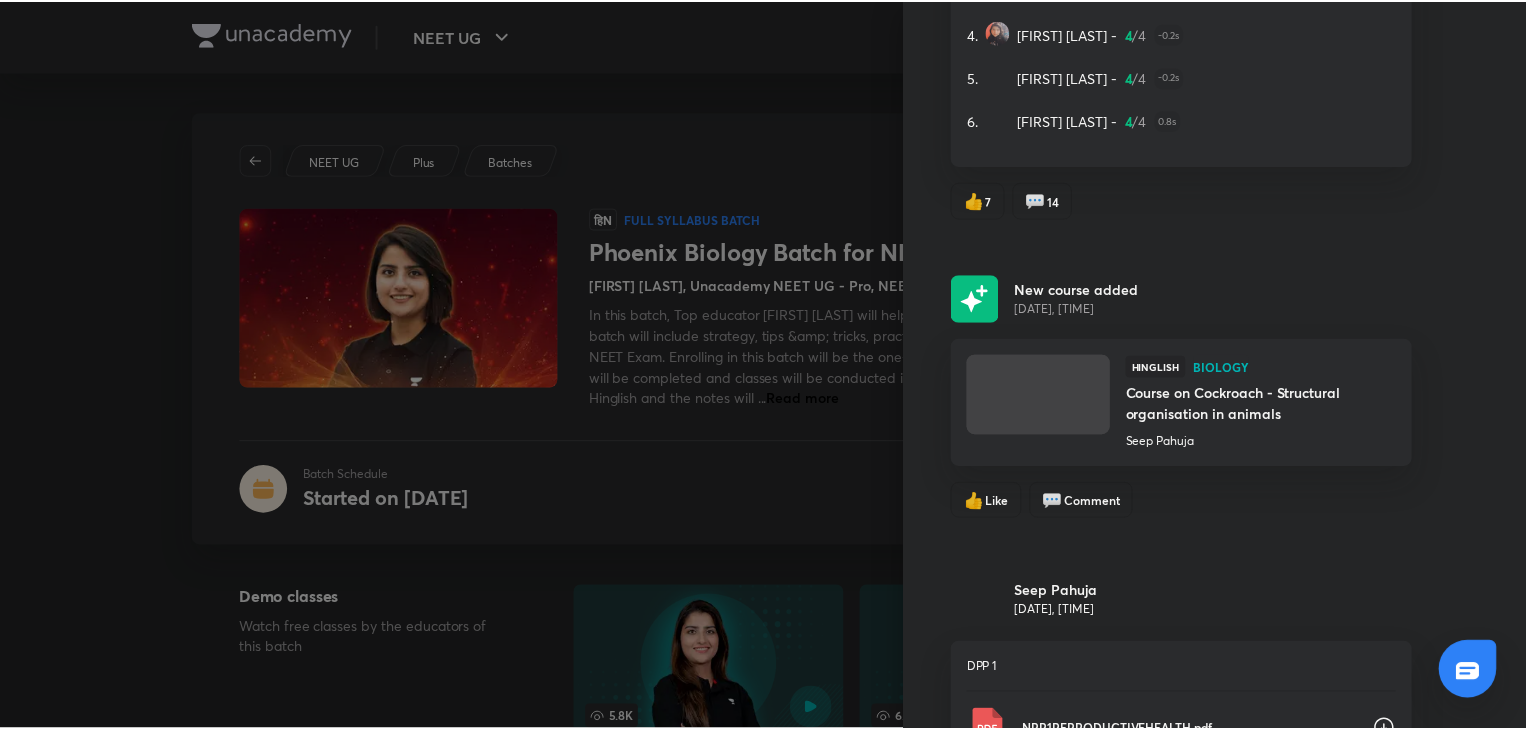 scroll, scrollTop: 3671, scrollLeft: 0, axis: vertical 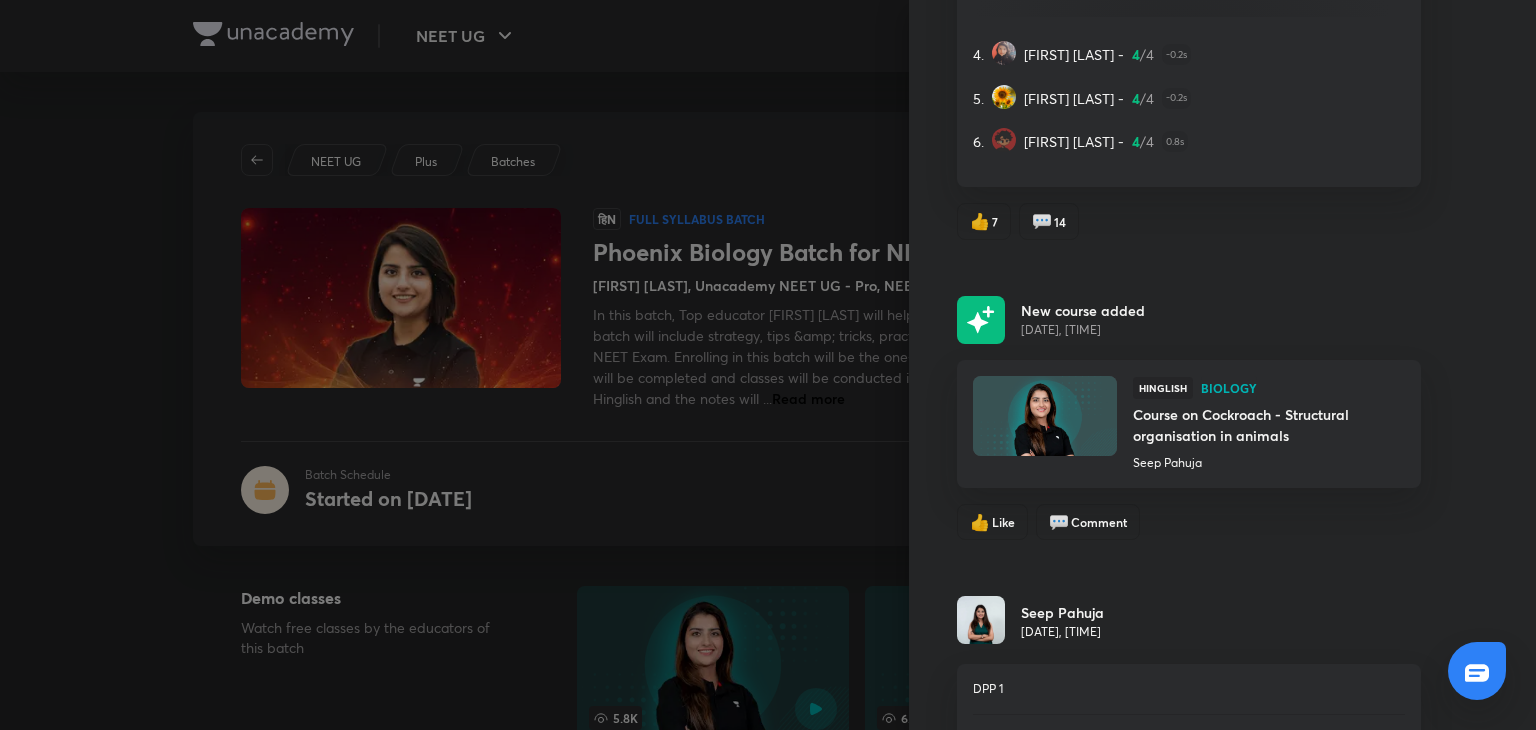 click on "Course on Cockroach - Structural organisation in animals" at bounding box center (1258, 425) 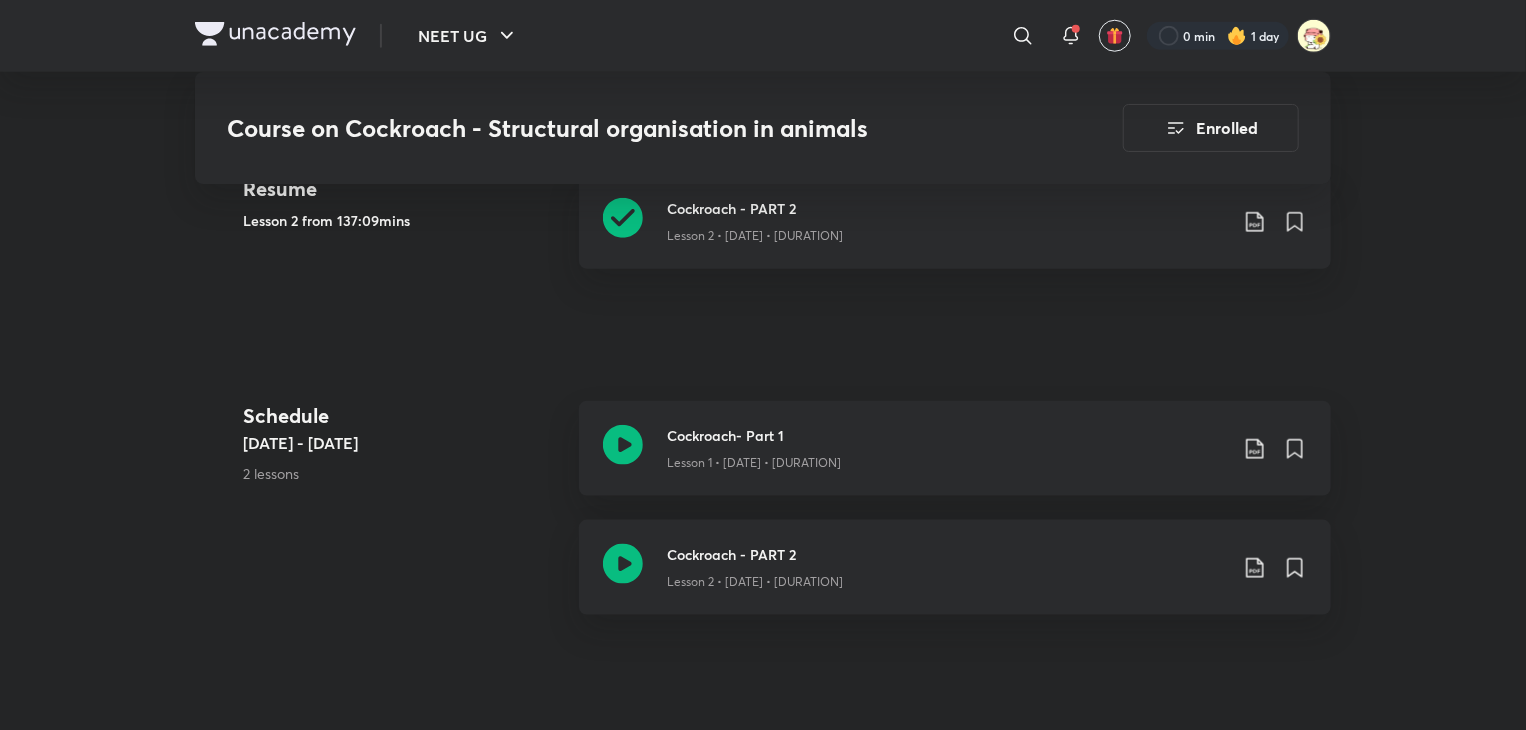 scroll, scrollTop: 978, scrollLeft: 0, axis: vertical 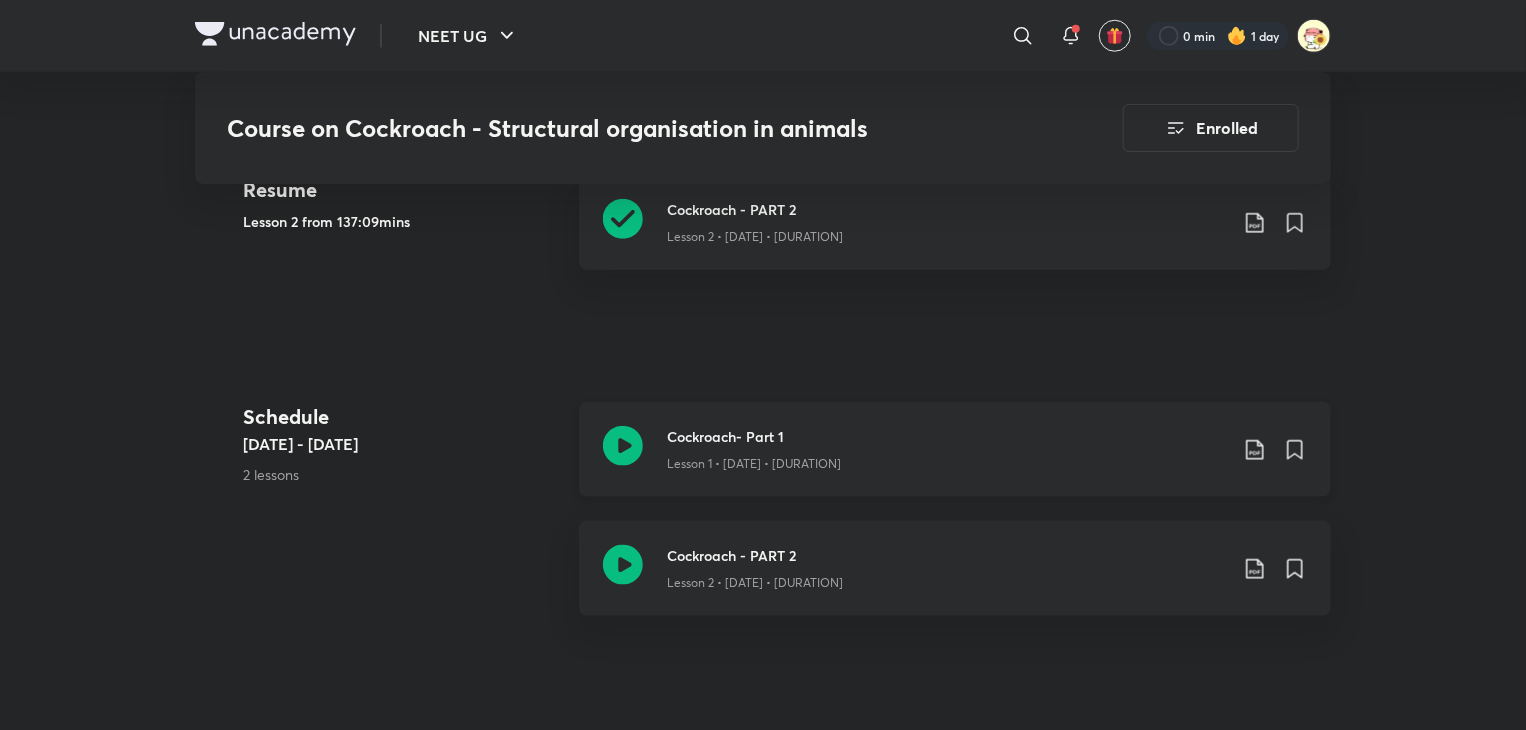 click on "Lesson 1 • [MONTH] [DAY] • [DURATION]" at bounding box center (947, 460) 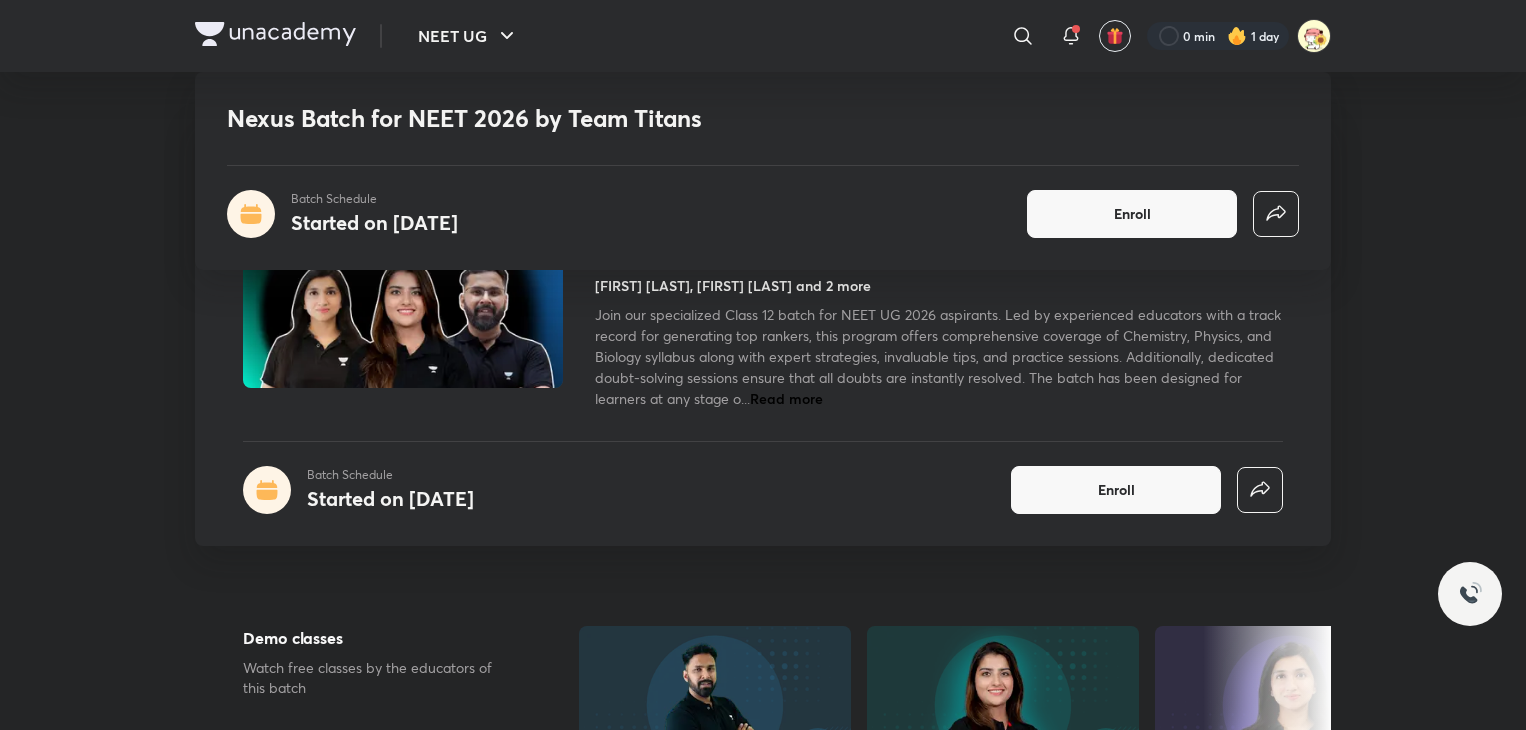 scroll, scrollTop: 608, scrollLeft: 0, axis: vertical 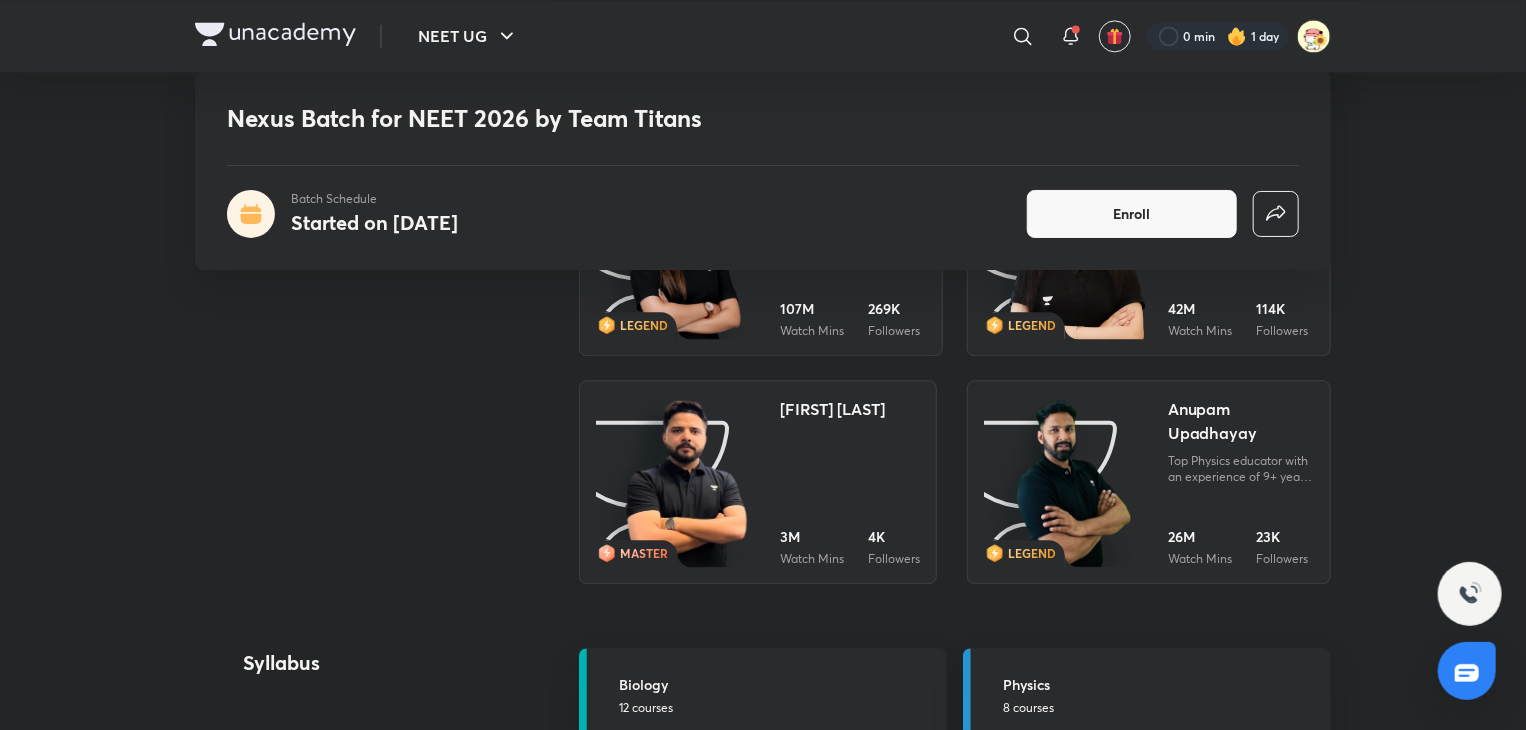 click on "LEGEND Seep Pahuja Top Biology Educator in NEET UG with 10+ years of Experience. Mentored lacs of students and Top Rankers including AIR 7, 9, 143 and 267. 107M Watch Mins 269K Followers" at bounding box center [761, 254] 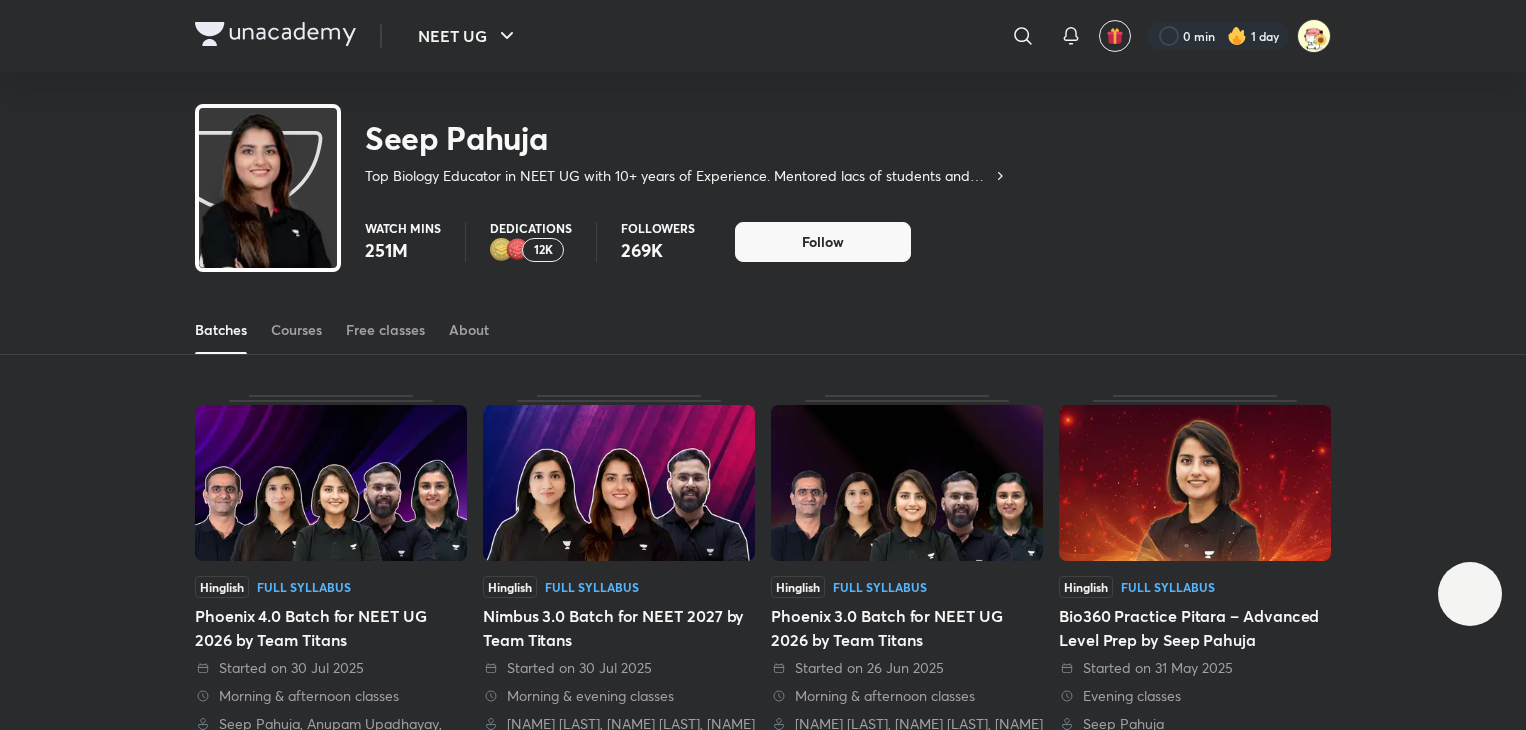 scroll, scrollTop: 0, scrollLeft: 0, axis: both 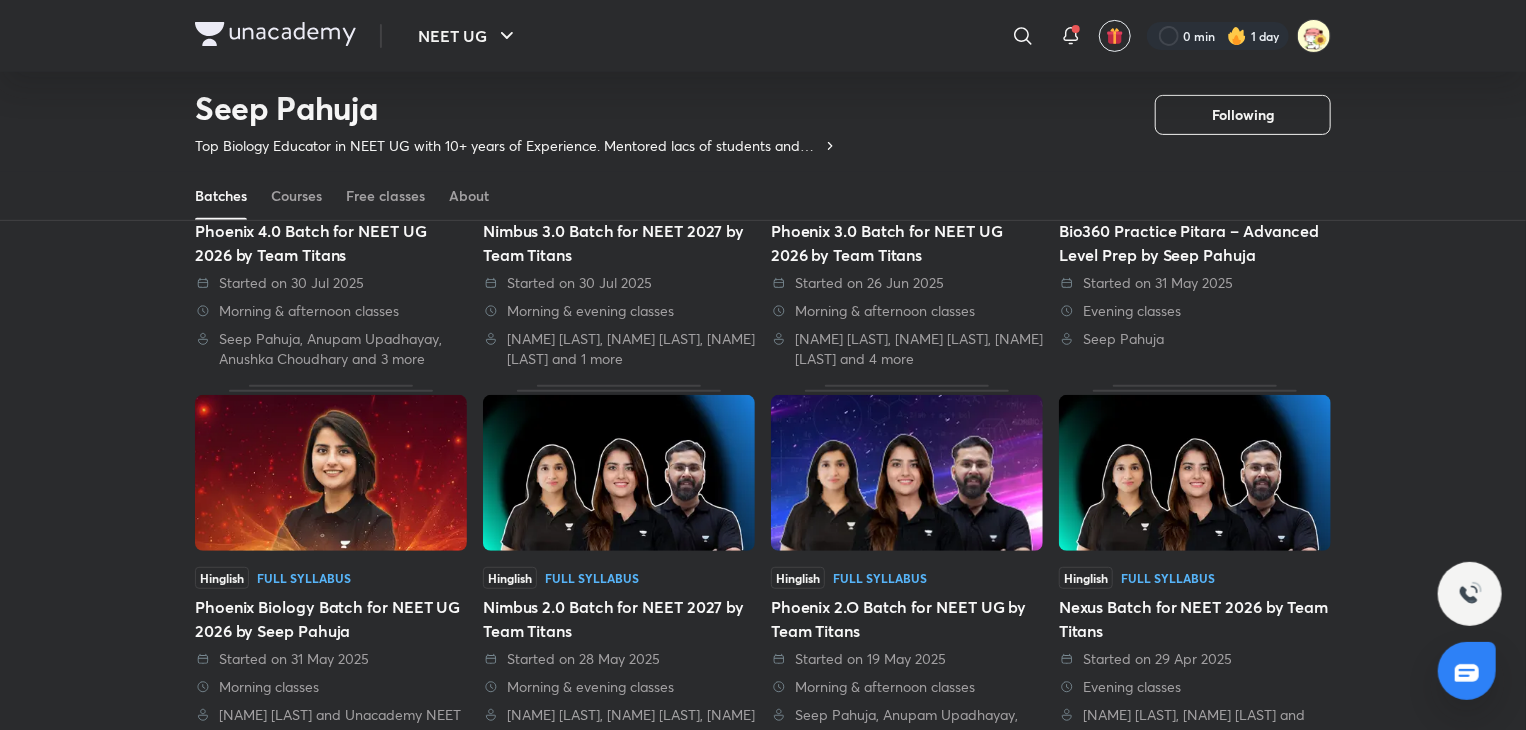 click at bounding box center [331, 473] 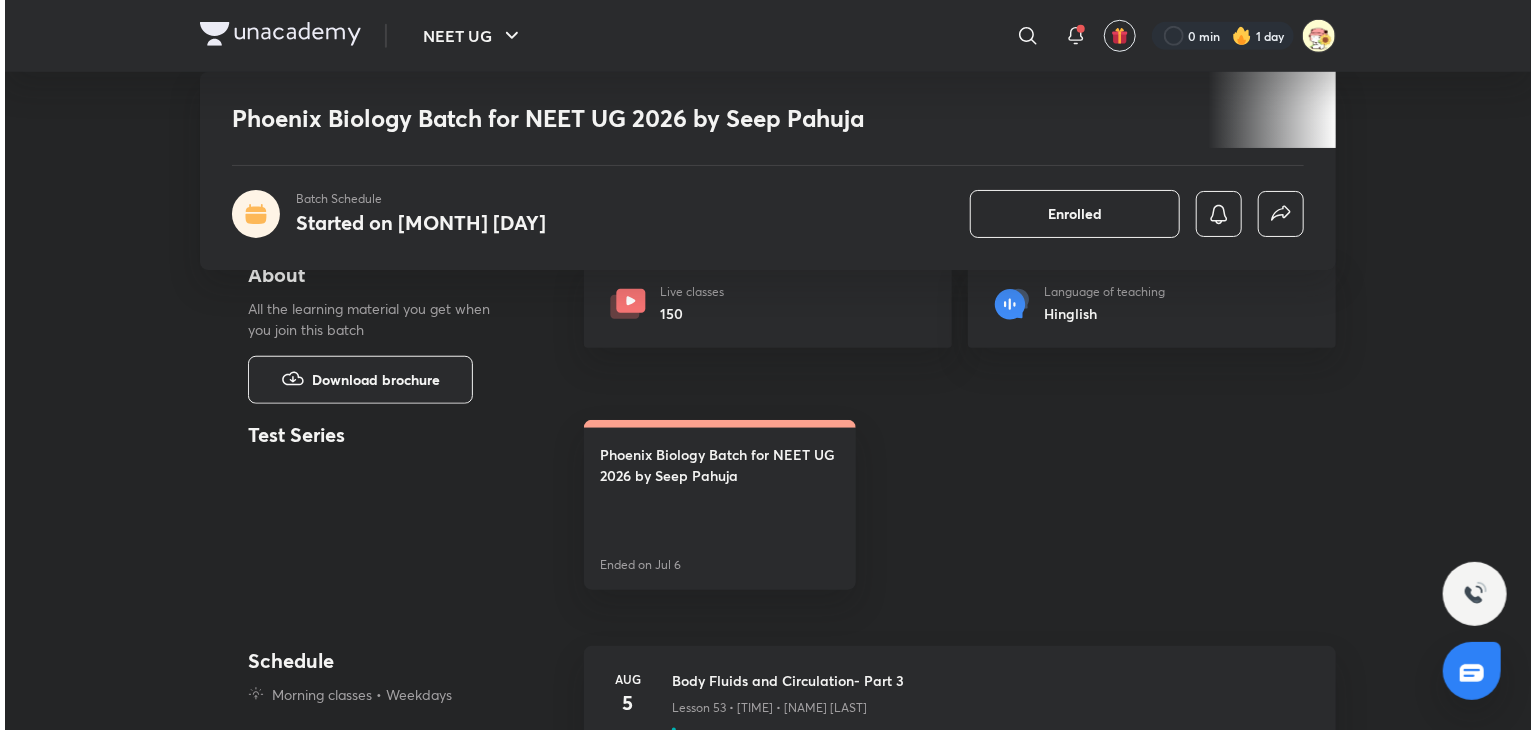 scroll, scrollTop: 840, scrollLeft: 0, axis: vertical 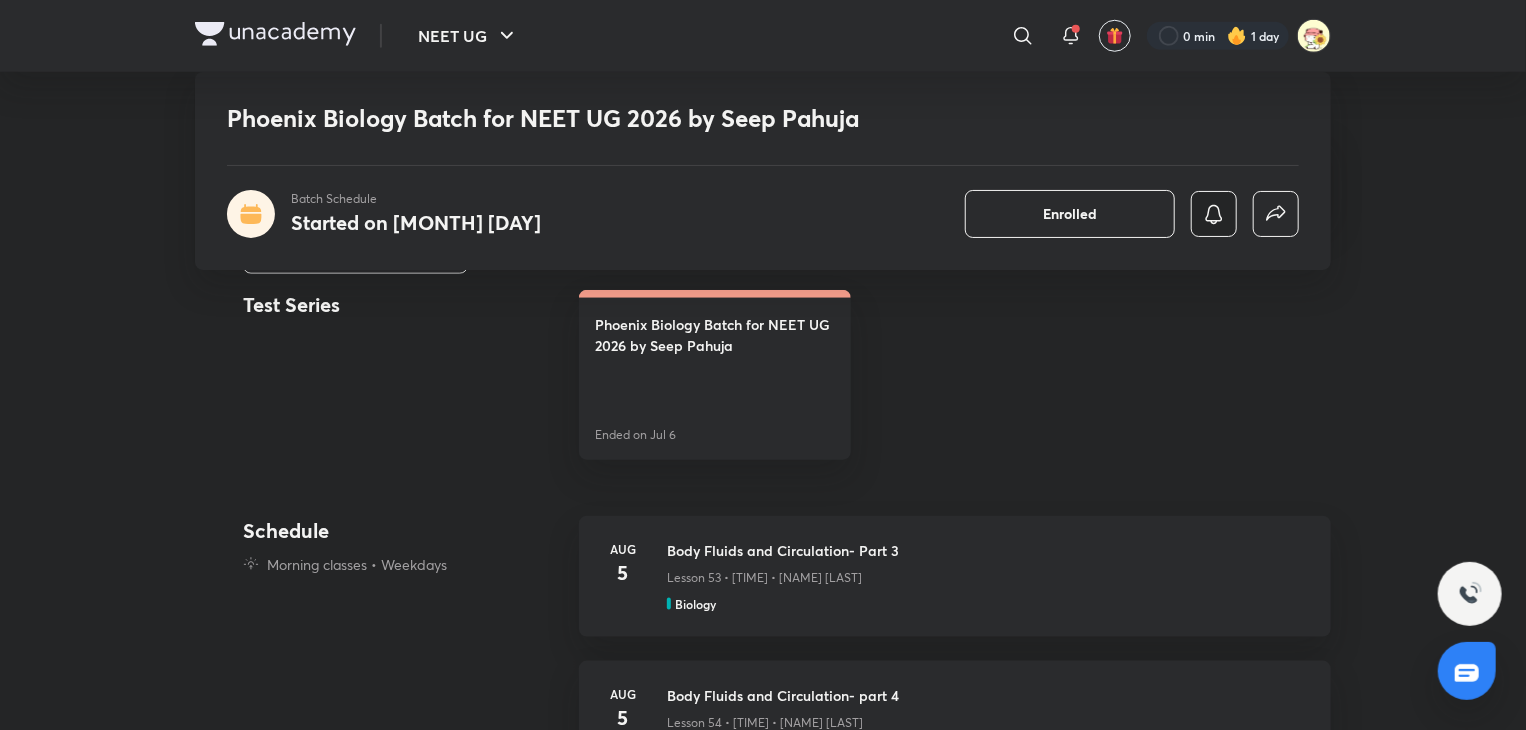 click 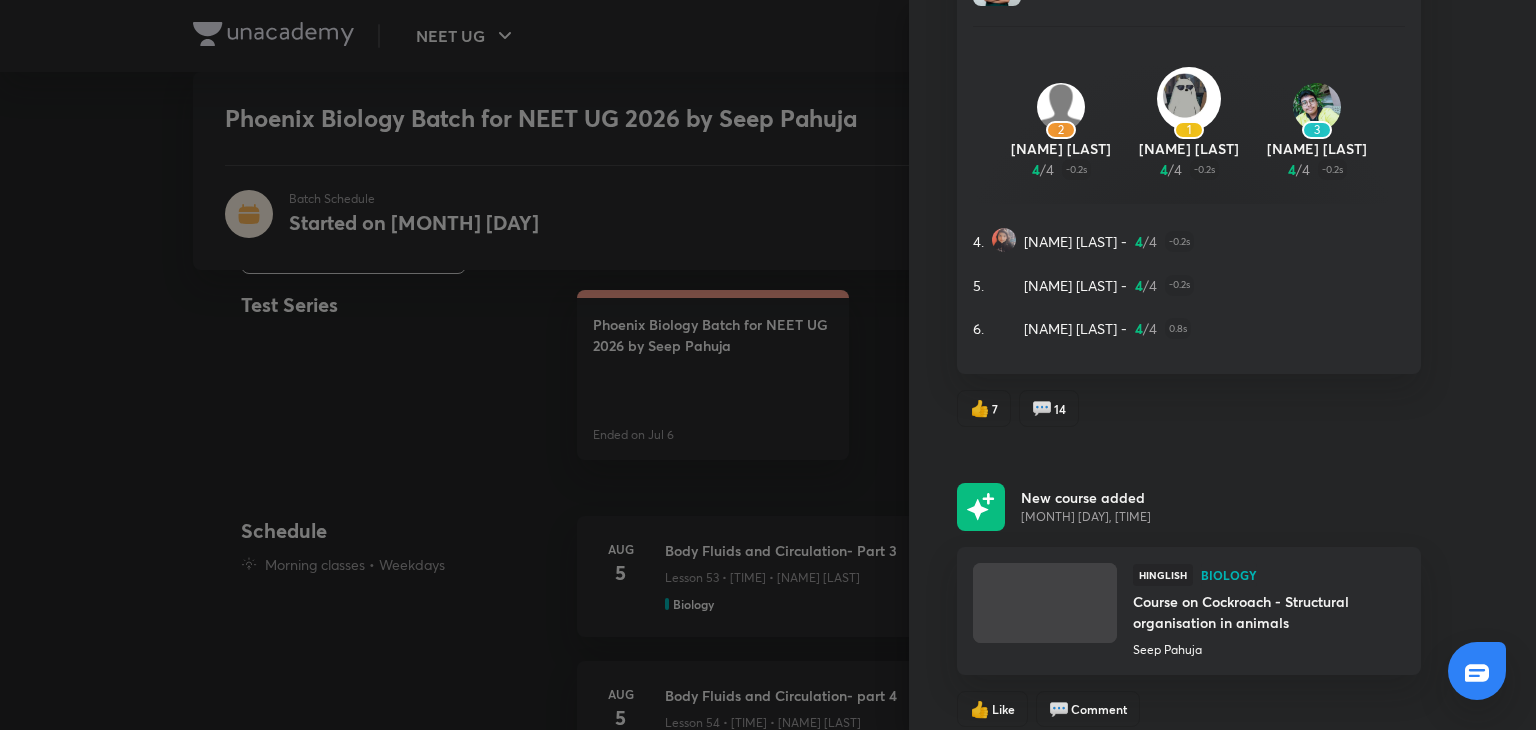 scroll, scrollTop: 3511, scrollLeft: 0, axis: vertical 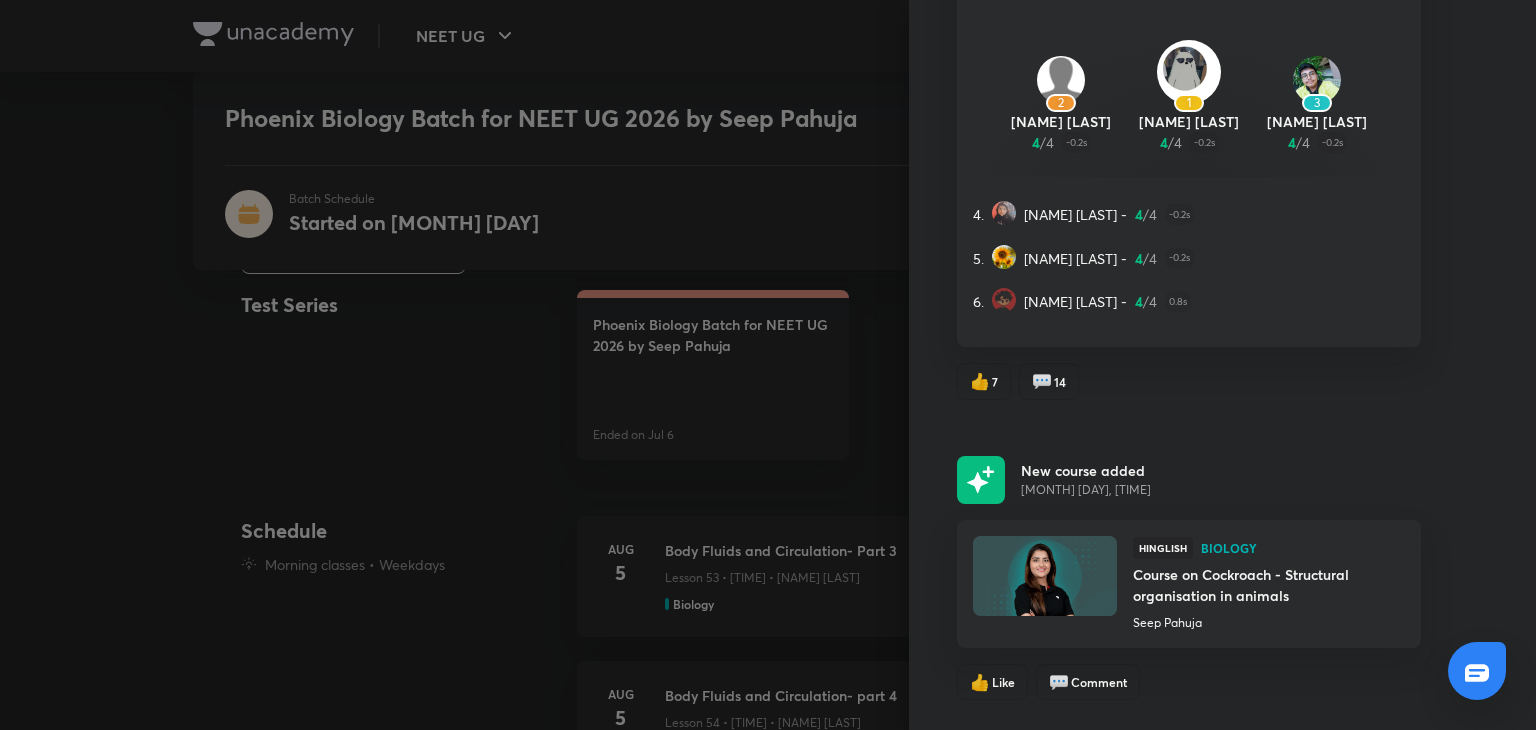 click on "Course on Cockroach - Structural organisation in animals" at bounding box center (1258, 585) 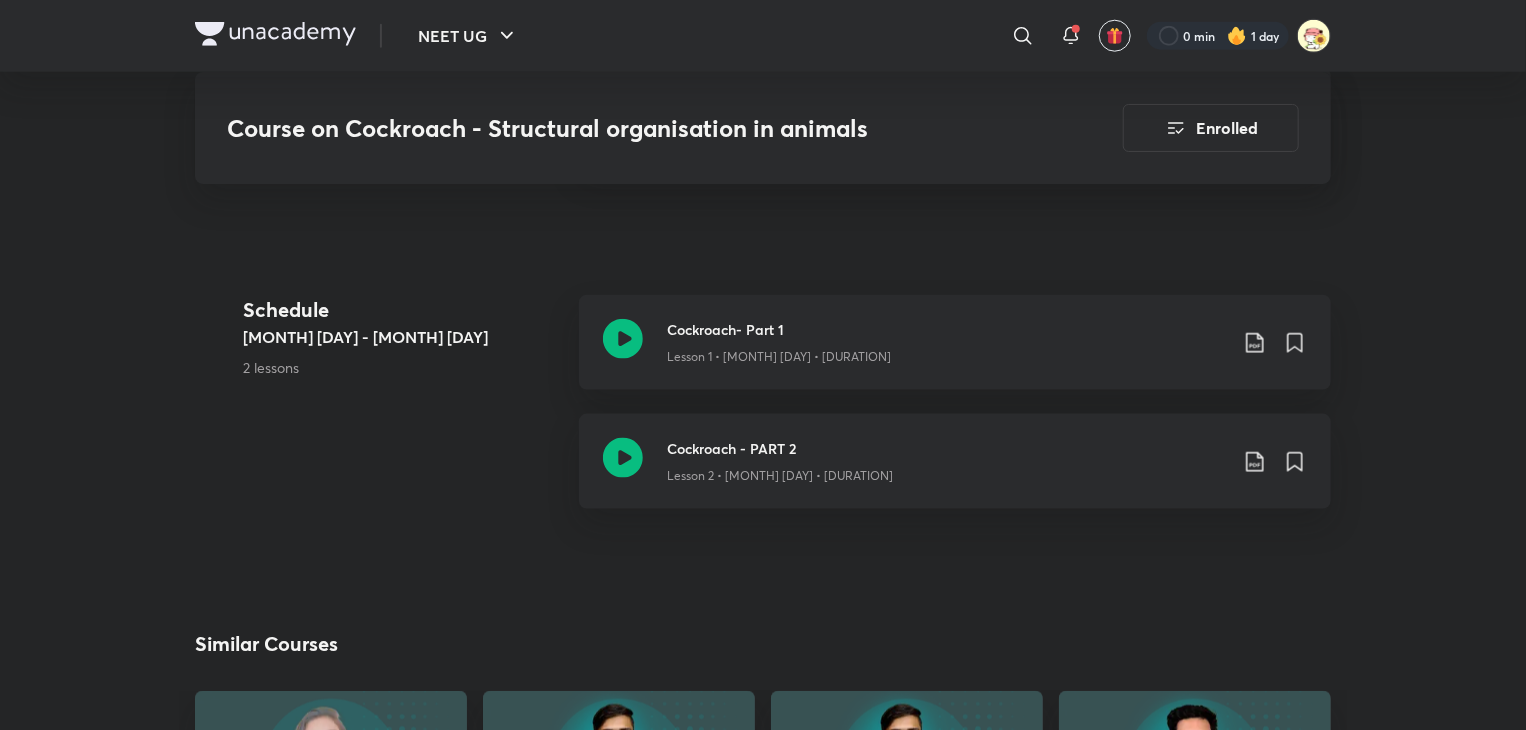 scroll, scrollTop: 1054, scrollLeft: 0, axis: vertical 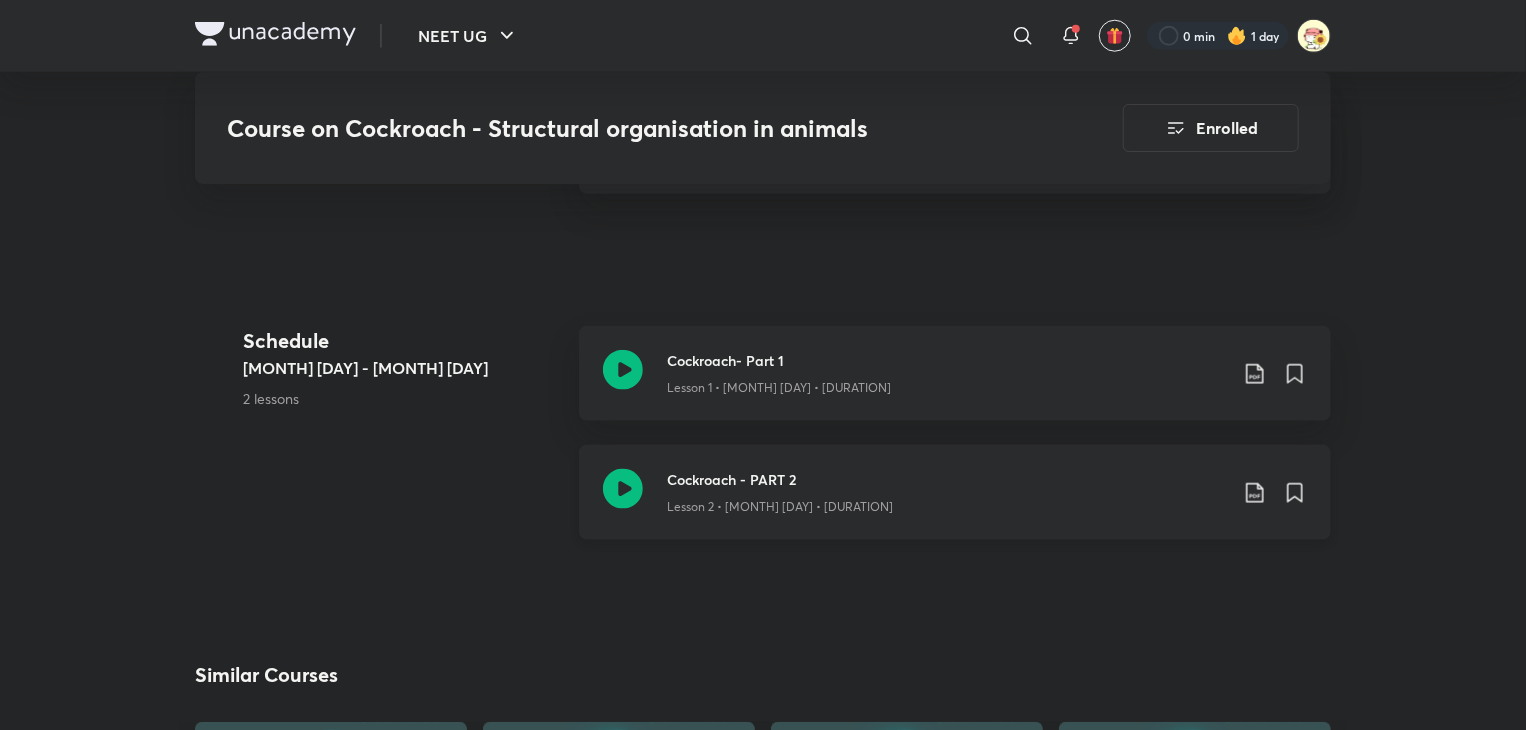 click on "Lesson 2  •  Jul 28  •  2h 17m" at bounding box center [947, 157] 